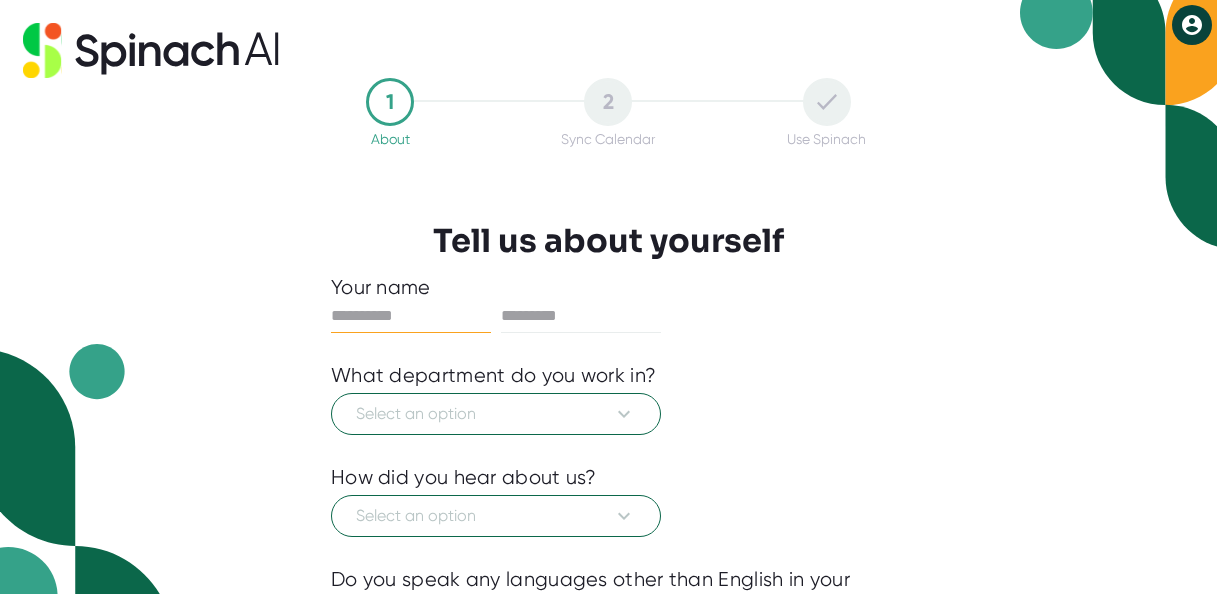 scroll, scrollTop: 0, scrollLeft: 0, axis: both 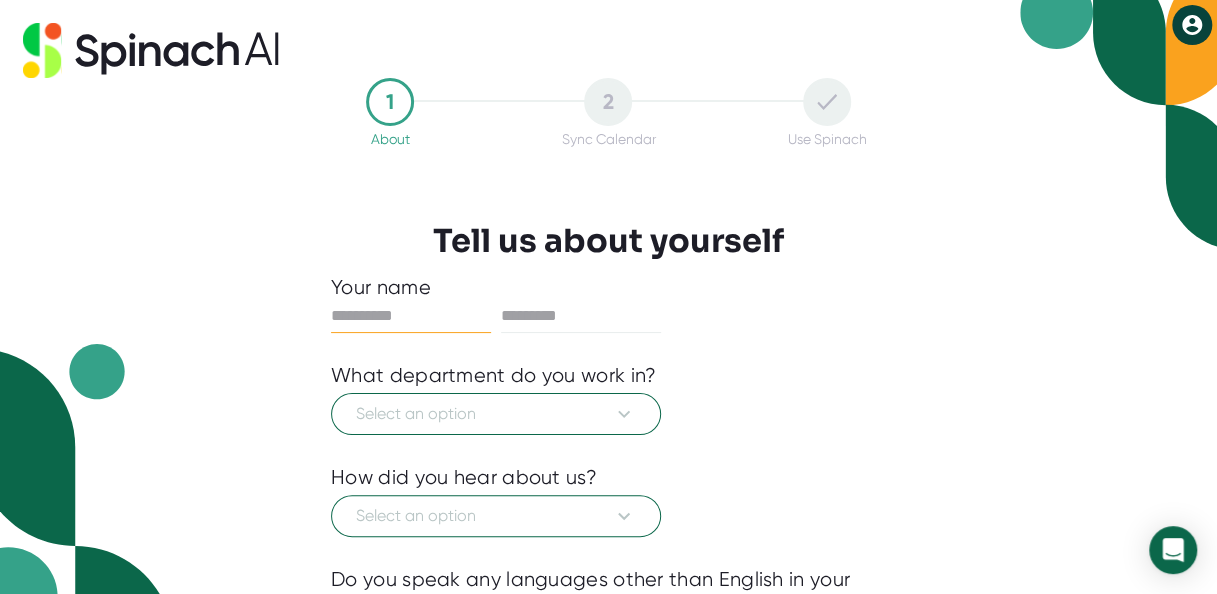 click at bounding box center (411, 316) 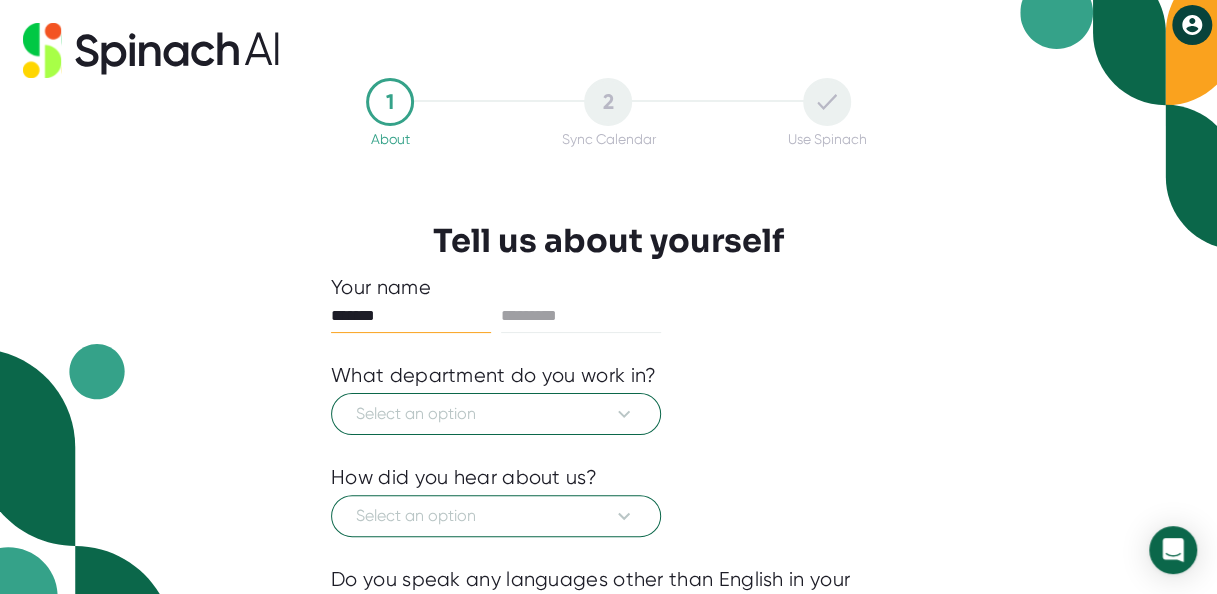 type on "*******" 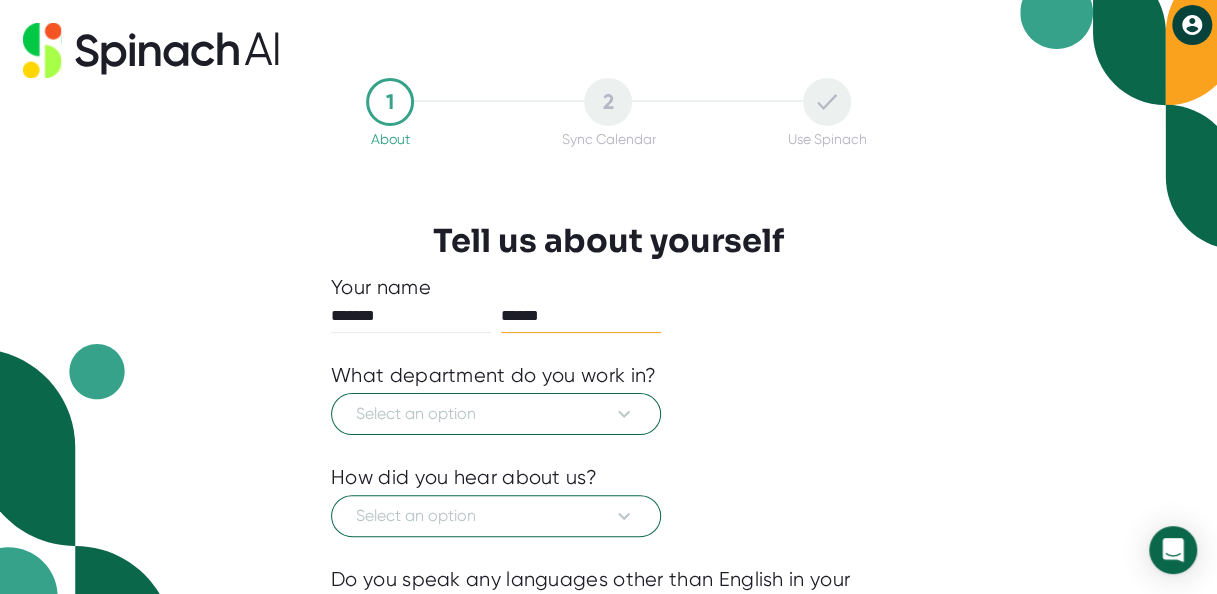 type on "******" 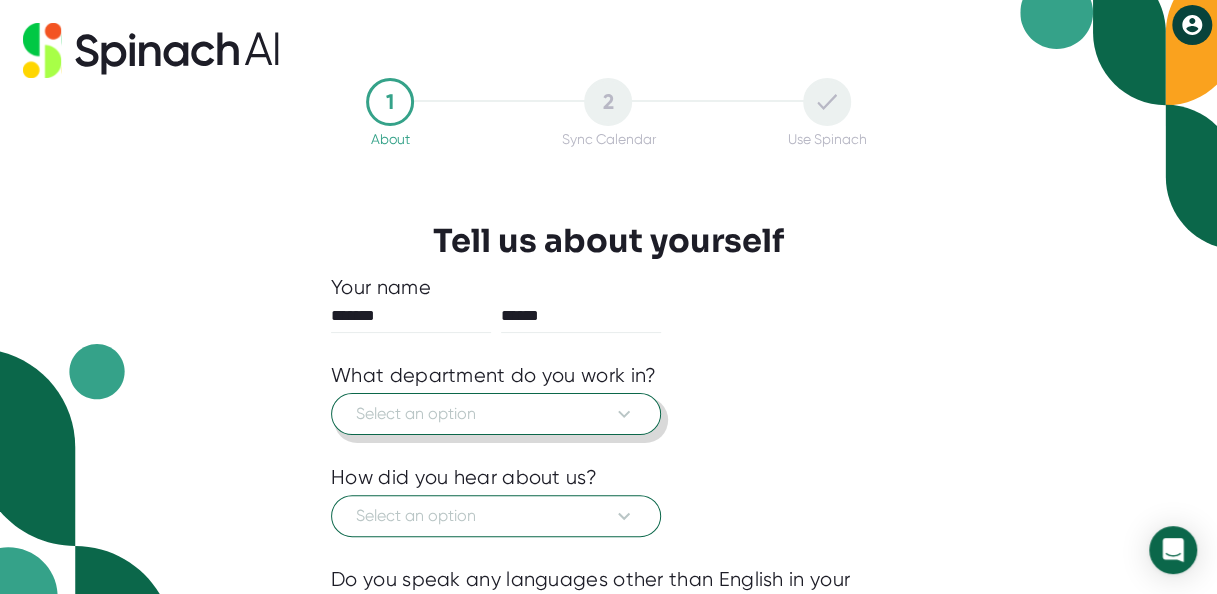 click on "Select an option" at bounding box center (496, 414) 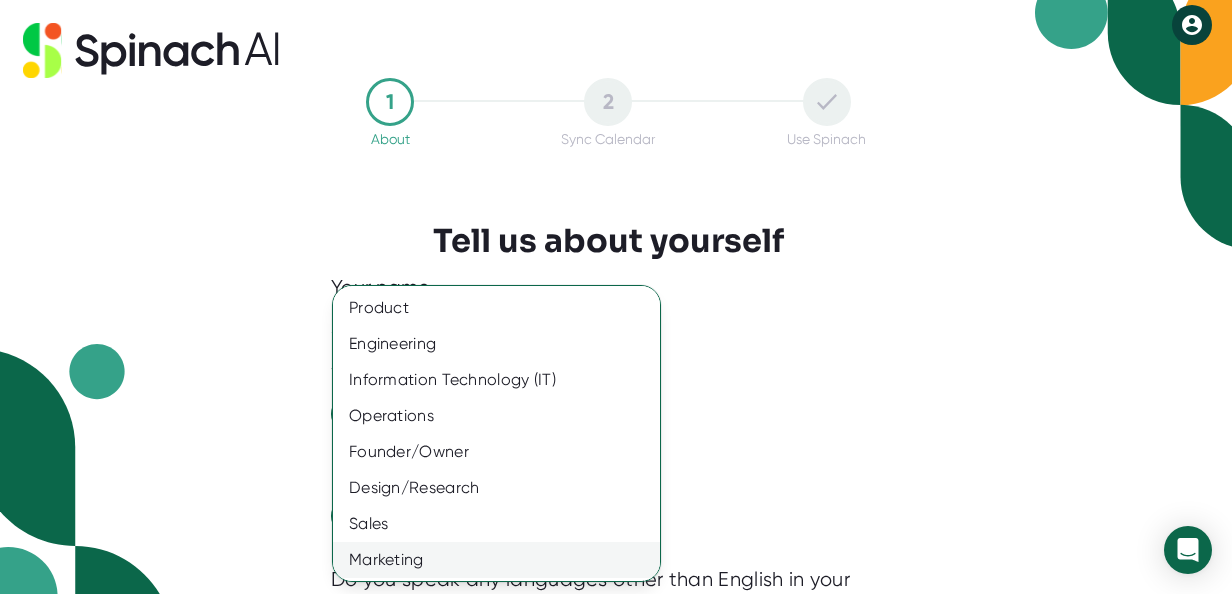 click on "Marketing" at bounding box center (504, 560) 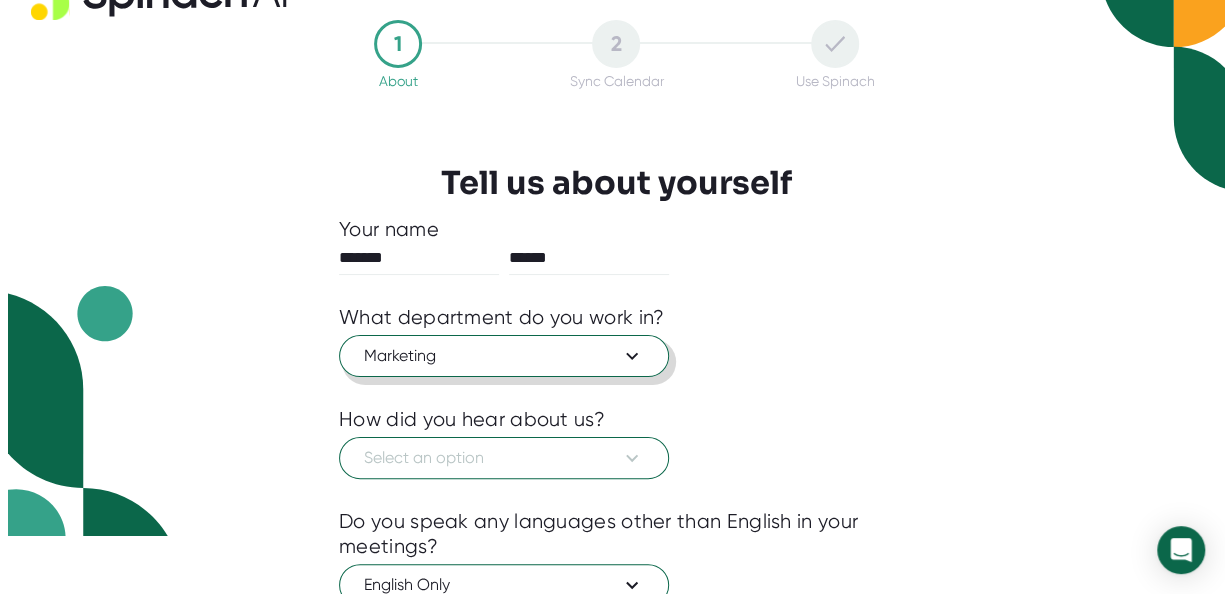 scroll, scrollTop: 100, scrollLeft: 0, axis: vertical 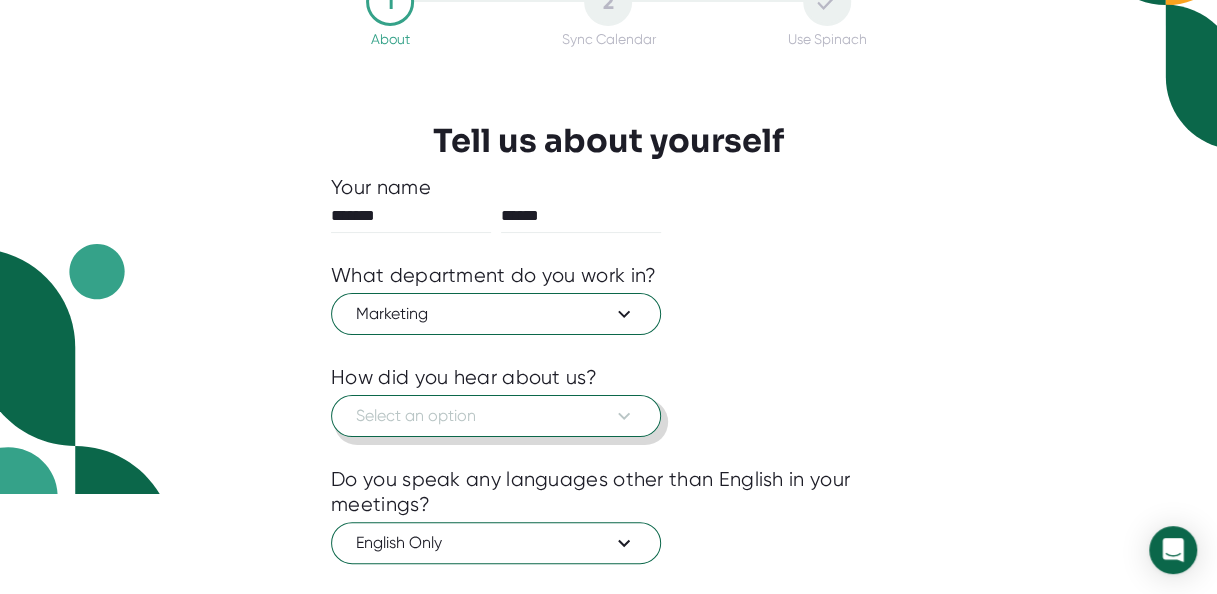 click on "Select an option" at bounding box center (496, 416) 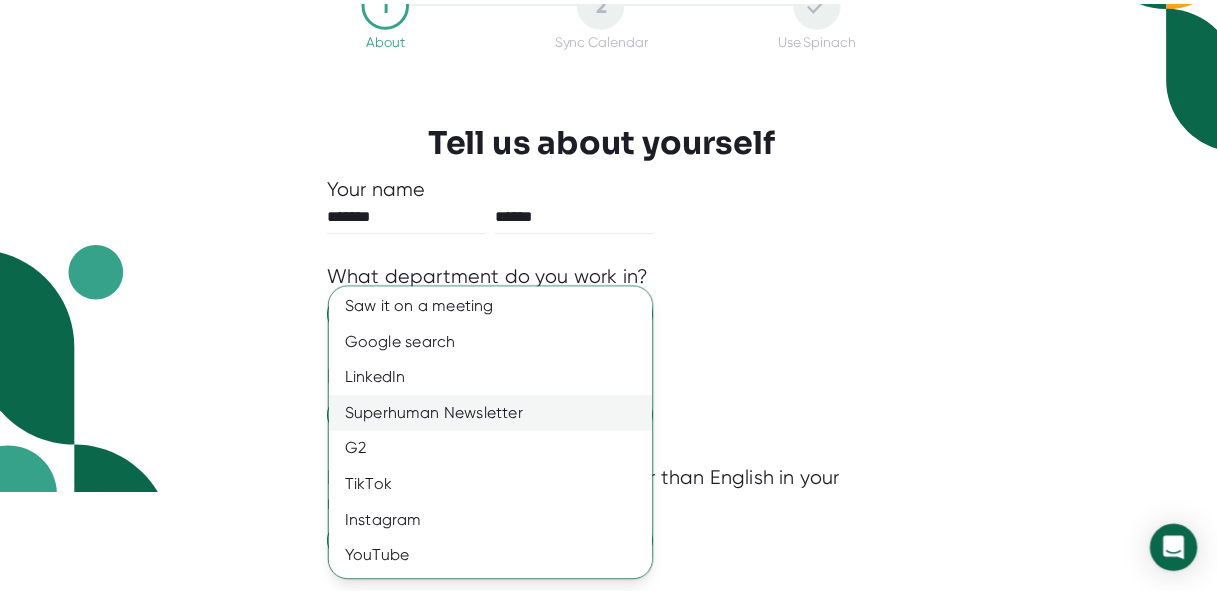 scroll, scrollTop: 72, scrollLeft: 0, axis: vertical 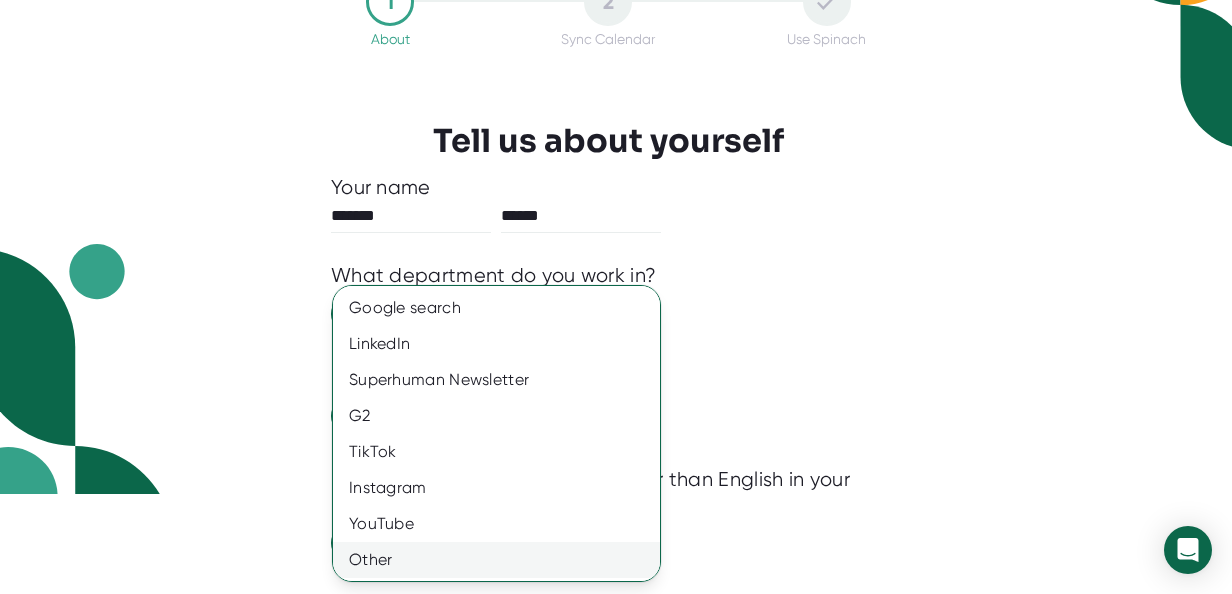 click on "Other" at bounding box center (504, 560) 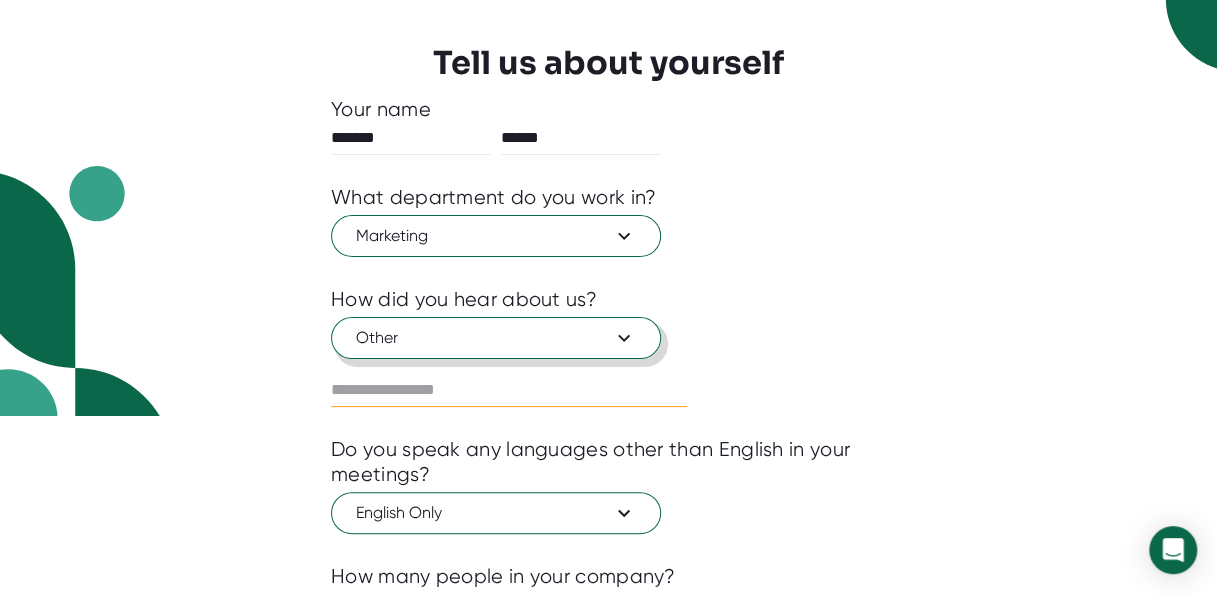 scroll, scrollTop: 300, scrollLeft: 0, axis: vertical 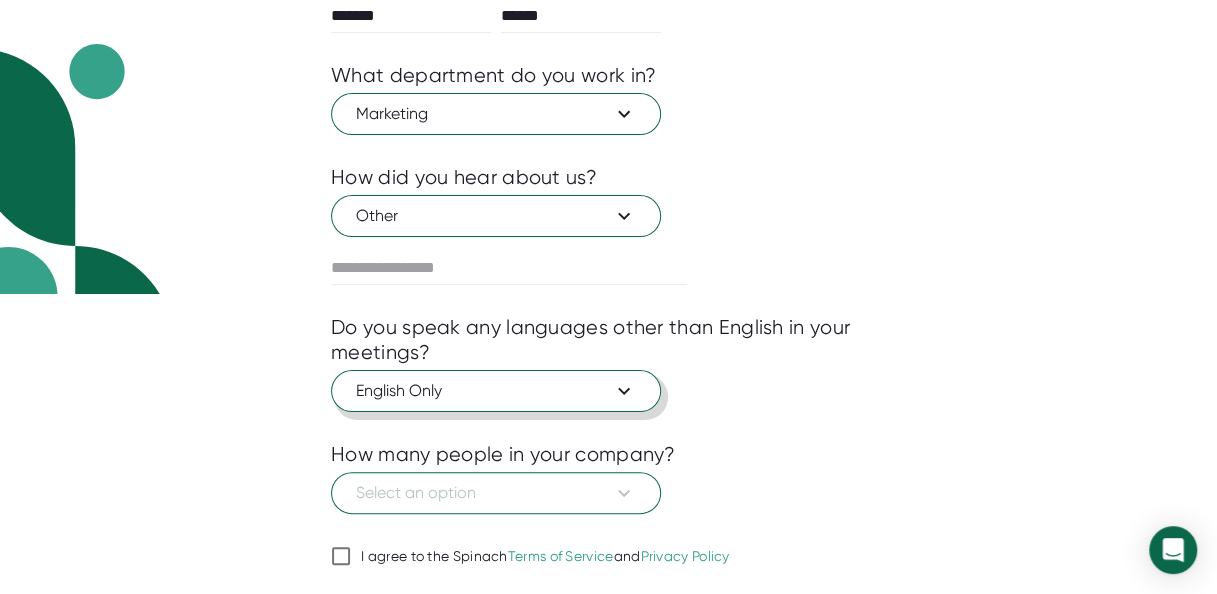 click on "English Only" at bounding box center [496, 391] 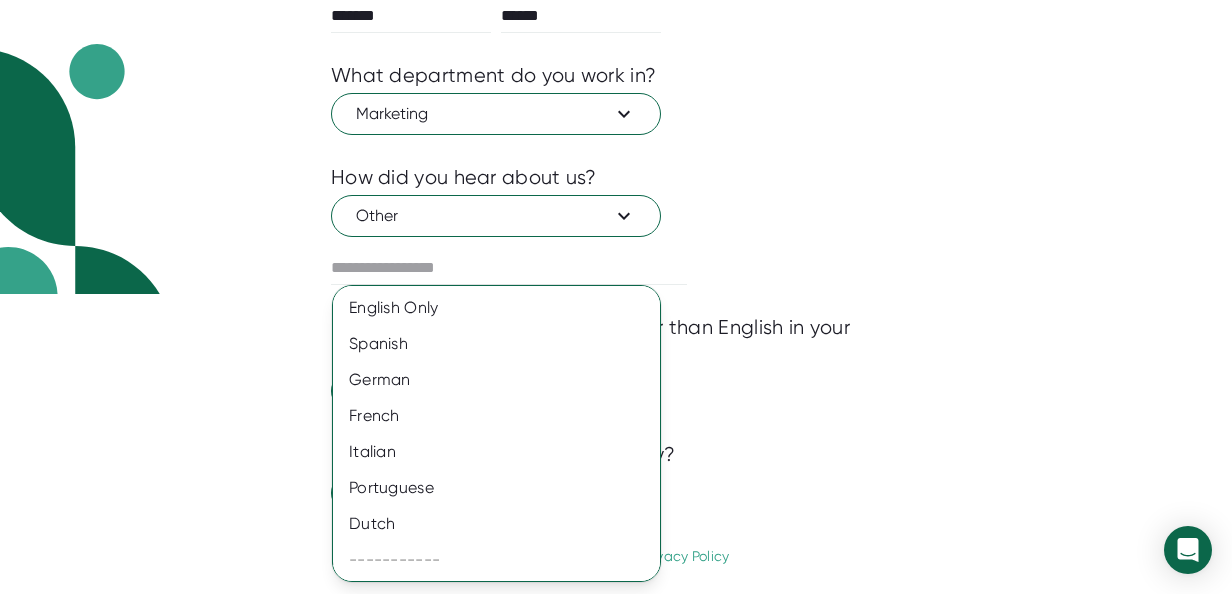 click at bounding box center [616, 297] 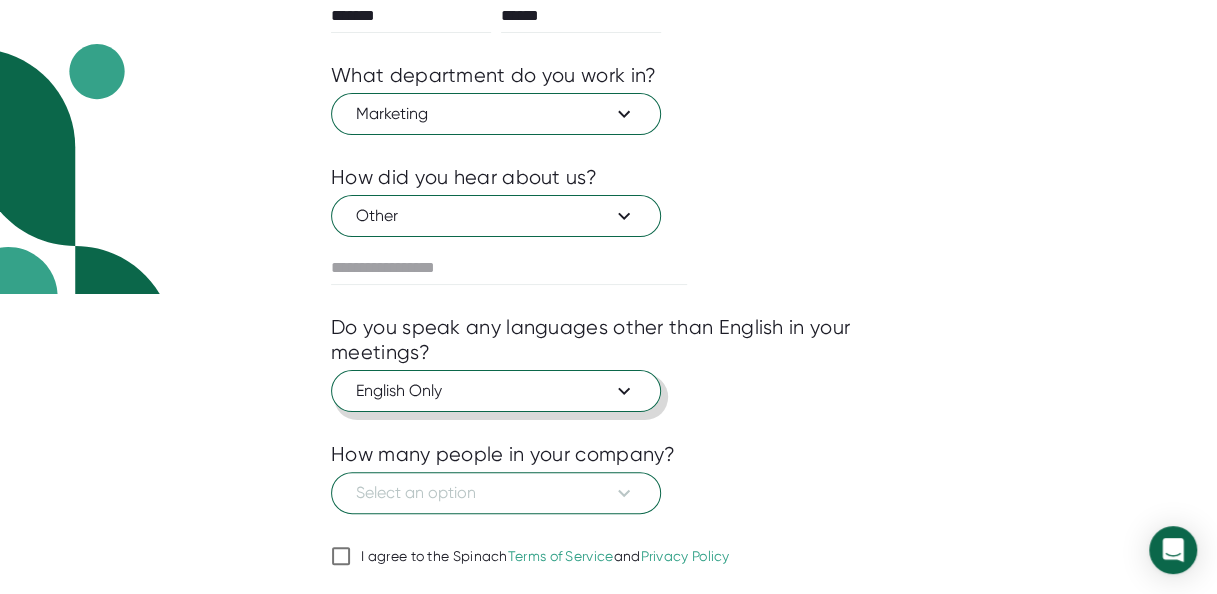 scroll, scrollTop: 356, scrollLeft: 0, axis: vertical 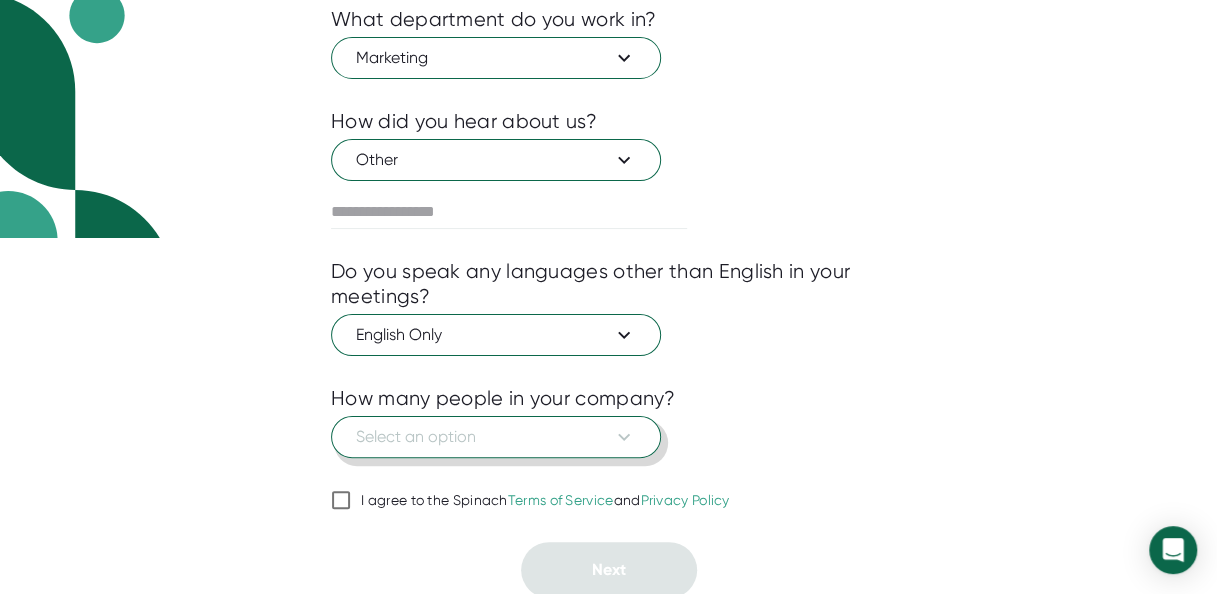 click on "Select an option" at bounding box center (496, 437) 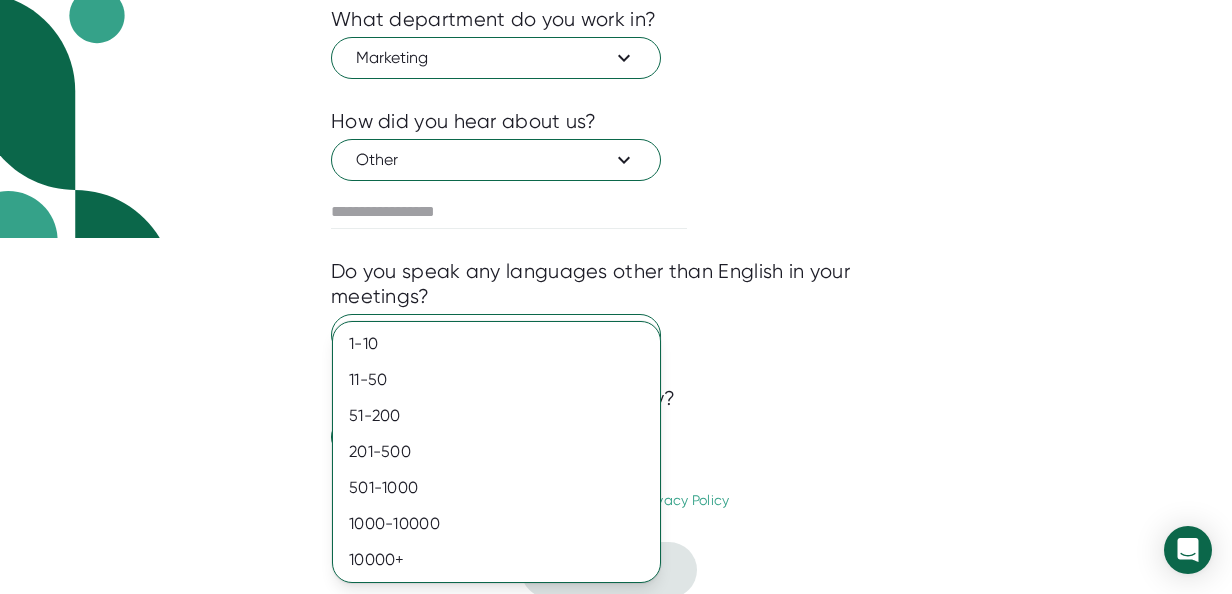 click at bounding box center [616, 297] 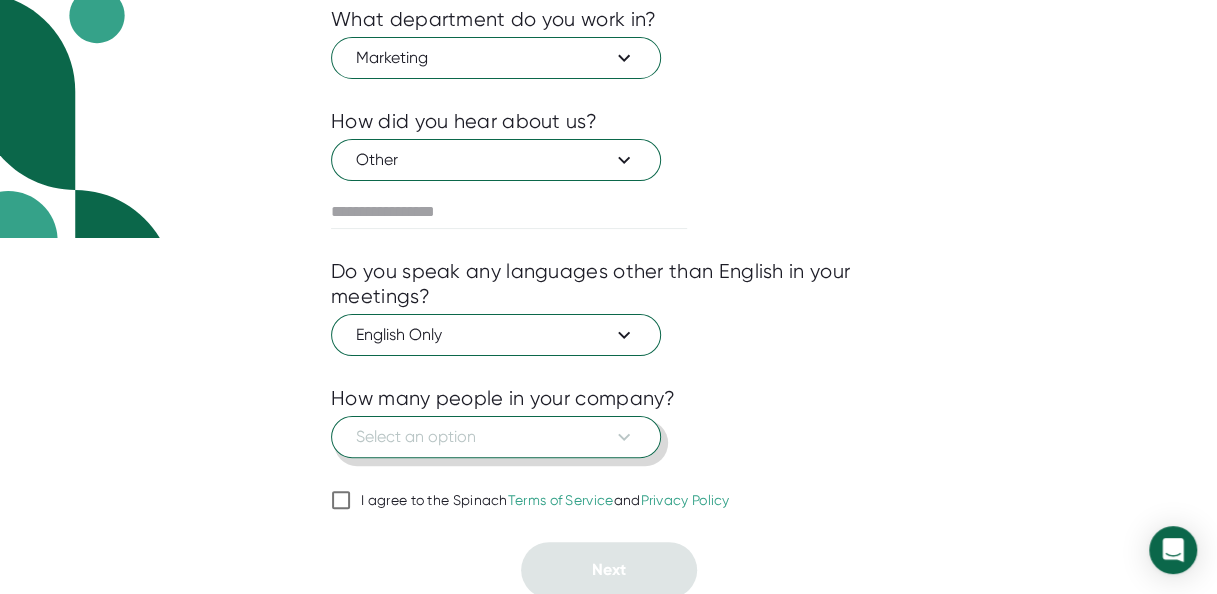 click on "Select an option" at bounding box center [496, 437] 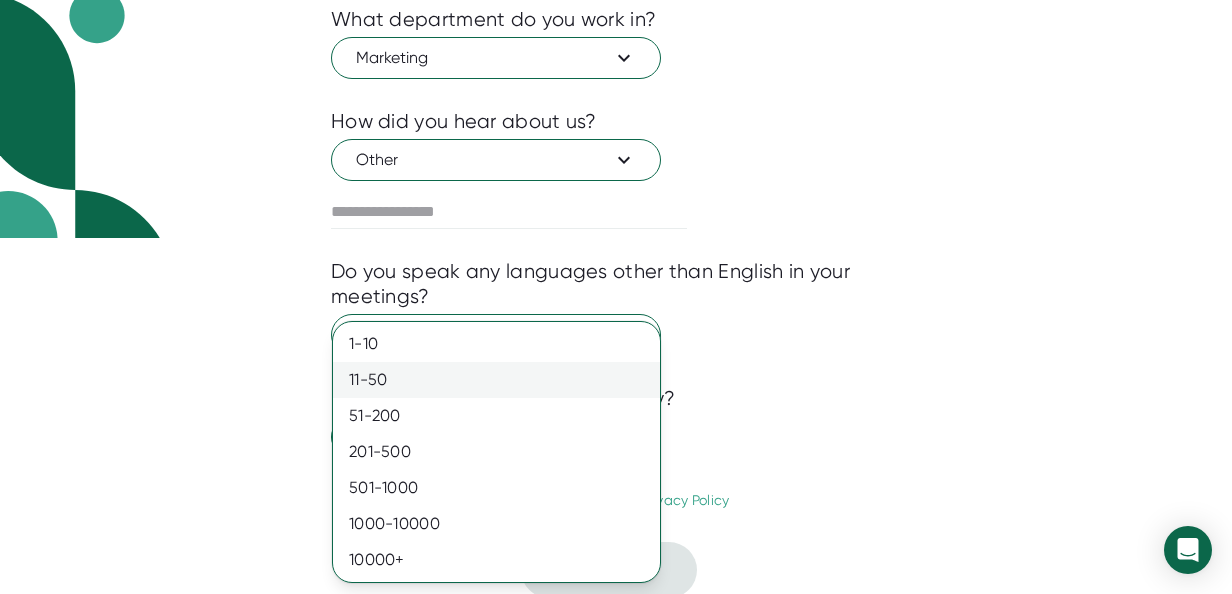 click on "11-50" at bounding box center [496, 380] 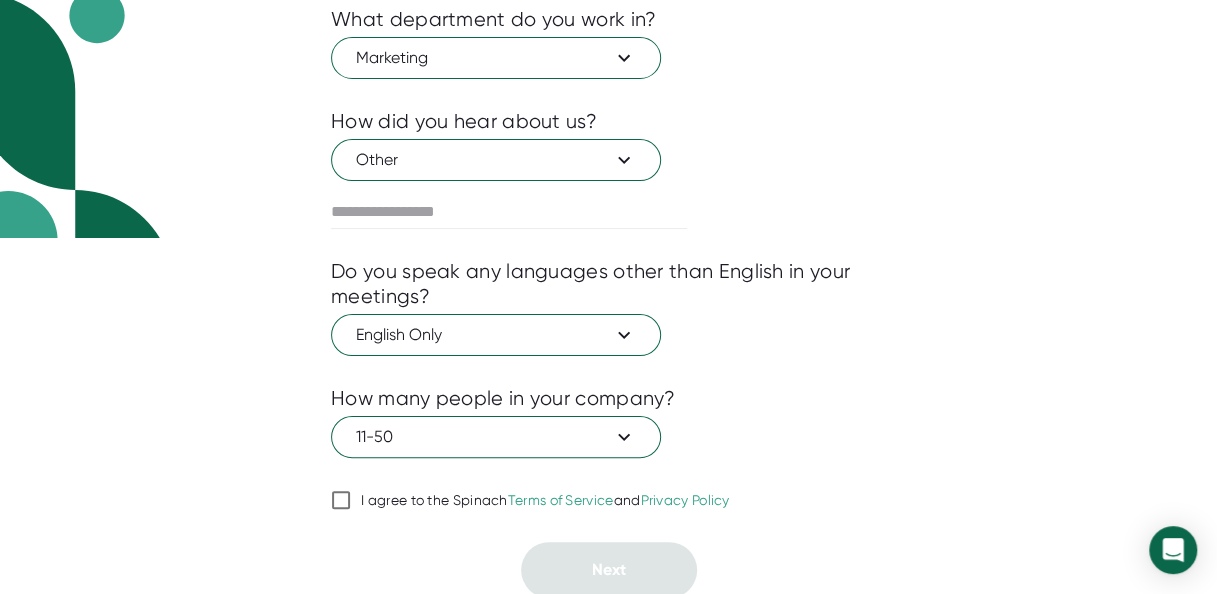 click on "I agree to the Spinach  Terms of Service  and  Privacy Policy" at bounding box center (341, 500) 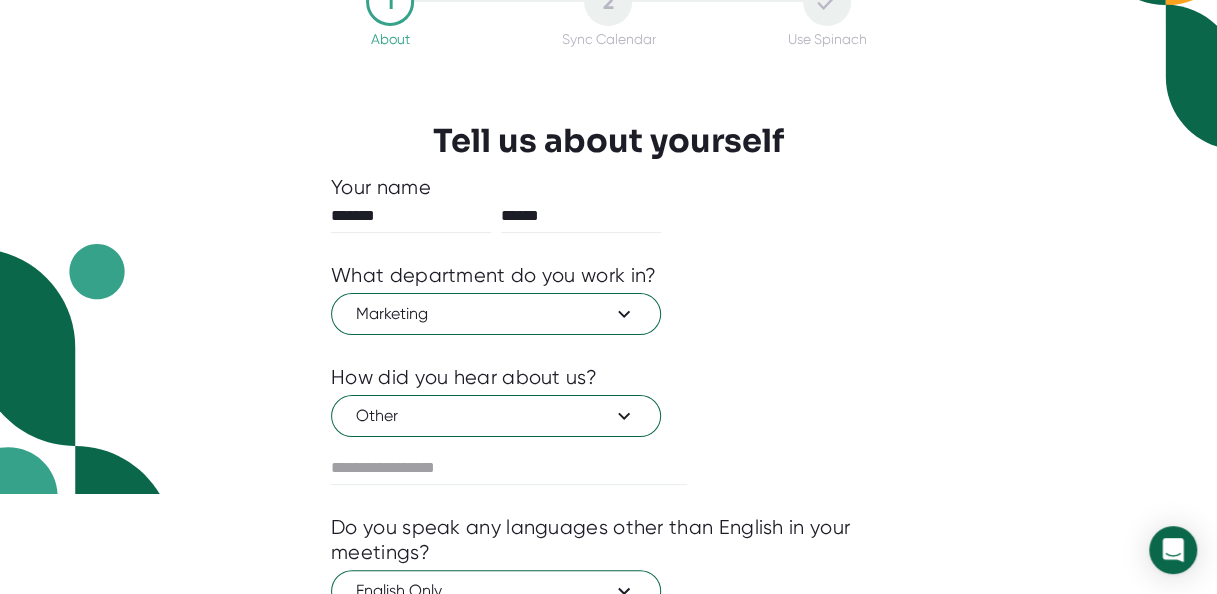 scroll, scrollTop: 356, scrollLeft: 0, axis: vertical 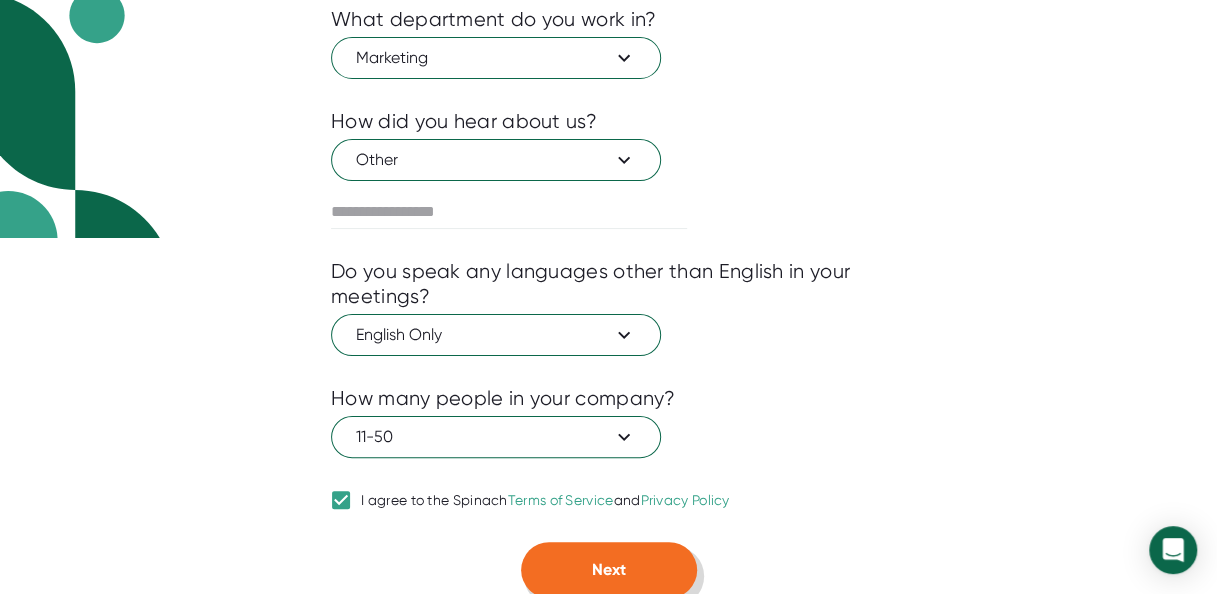 click on "Next" at bounding box center [609, 570] 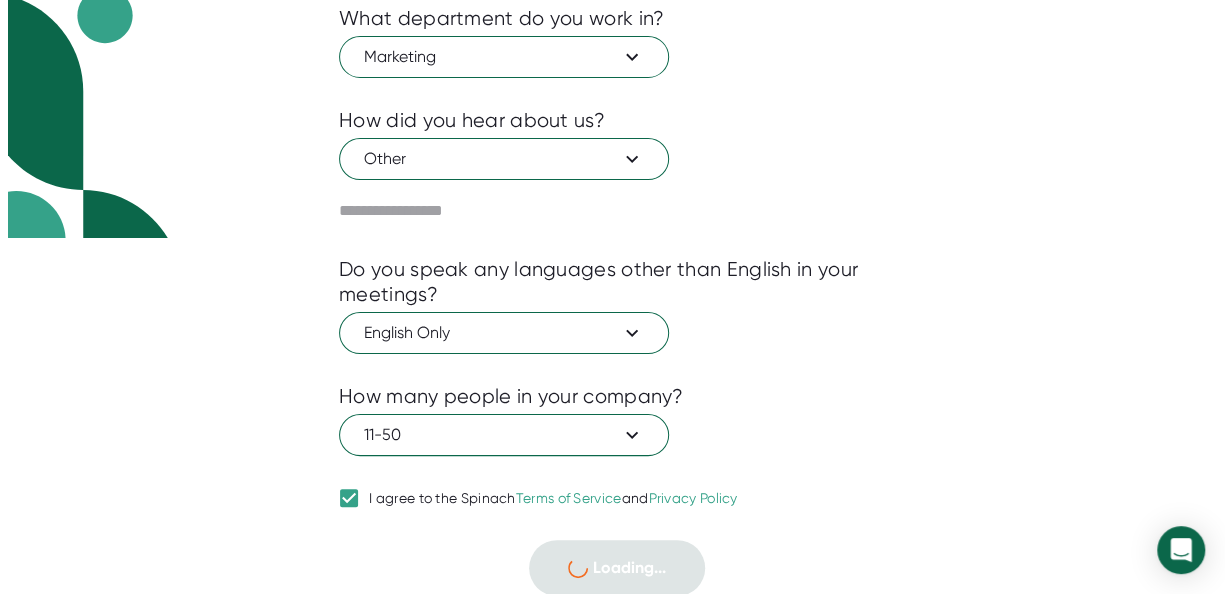 scroll, scrollTop: 0, scrollLeft: 0, axis: both 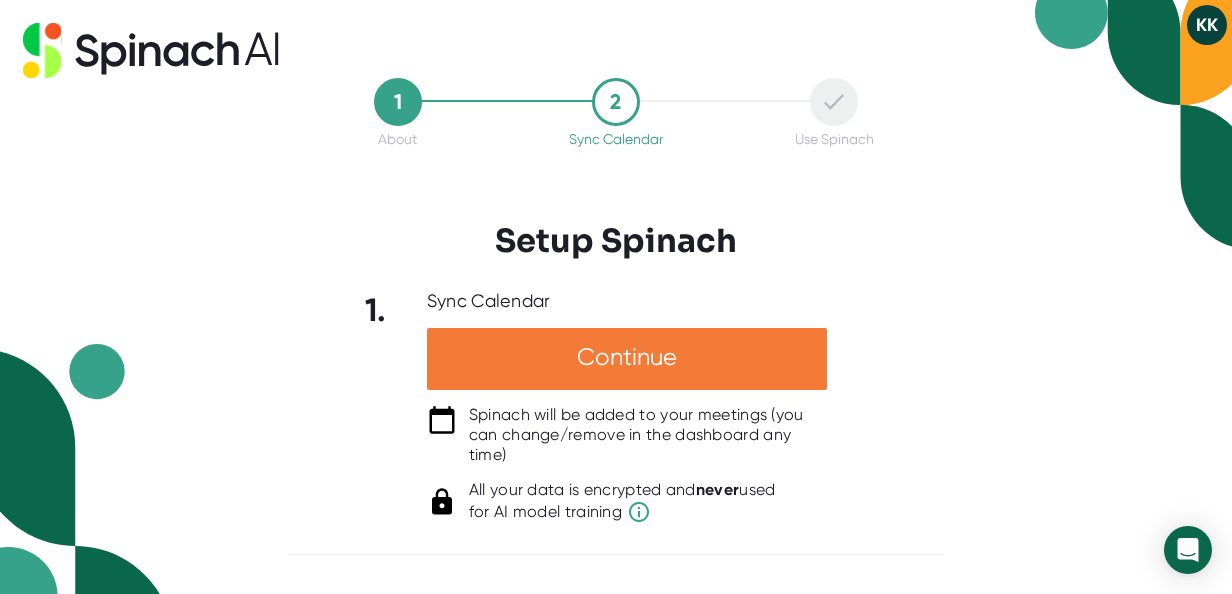 click on "Continue" at bounding box center (627, 359) 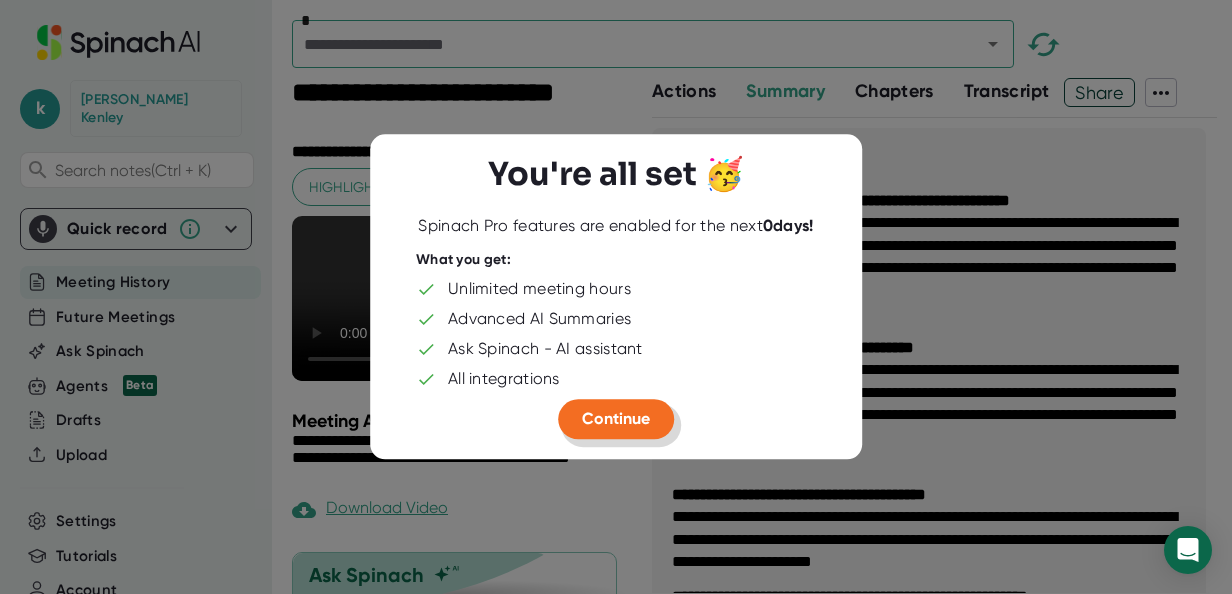 click on "Continue" at bounding box center (616, 418) 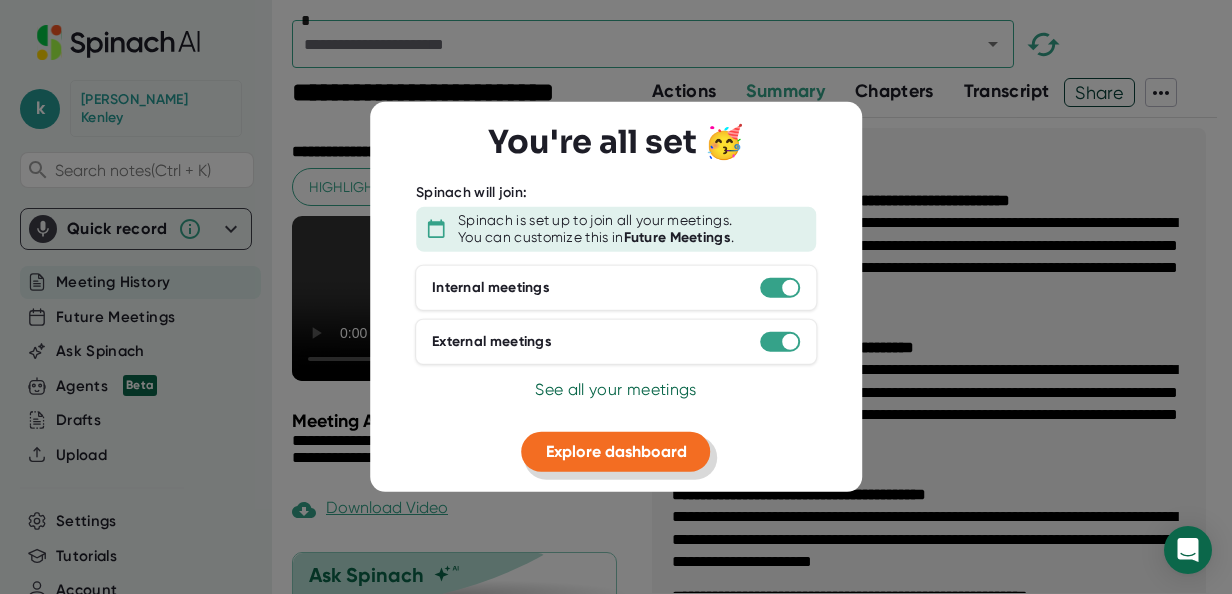 click on "Explore dashboard" at bounding box center [616, 451] 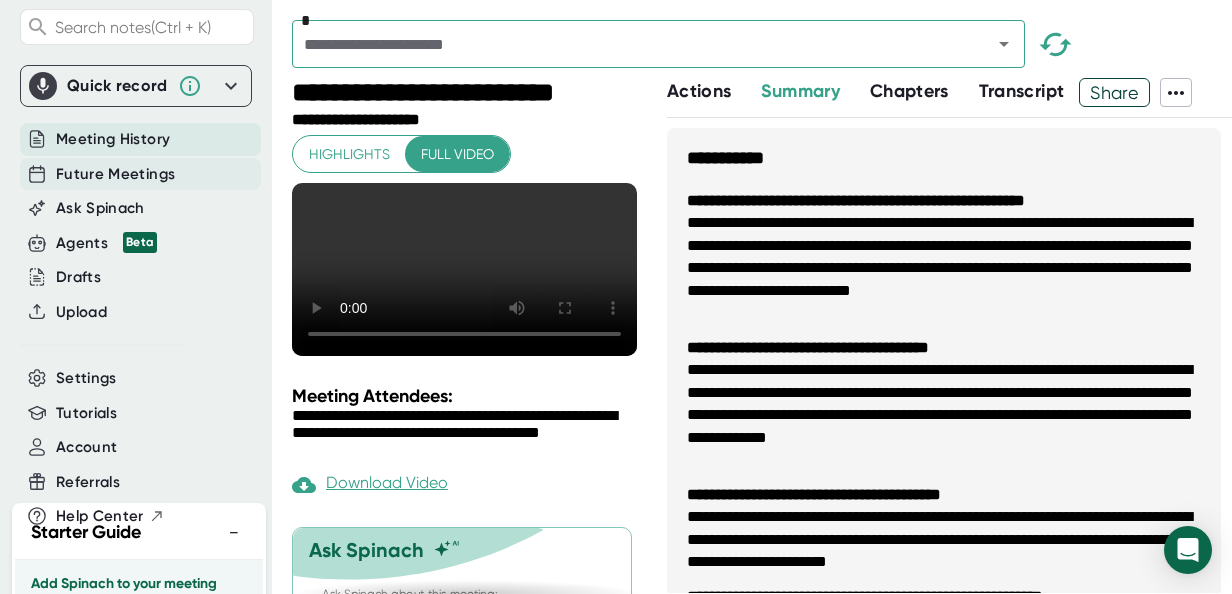 scroll, scrollTop: 0, scrollLeft: 0, axis: both 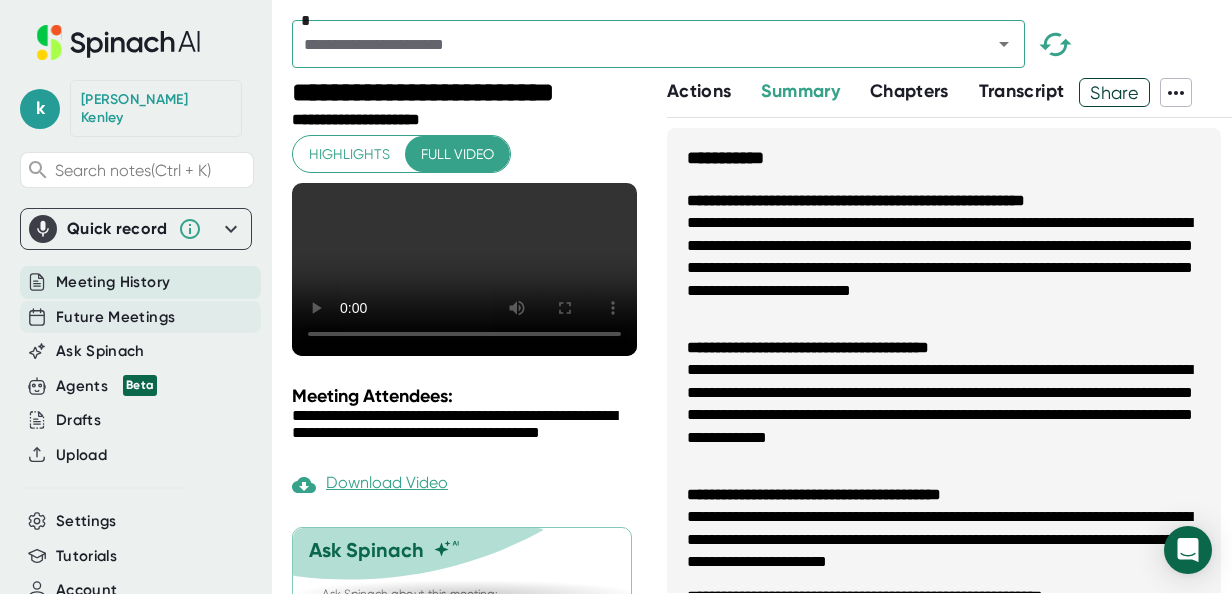 click on "Future Meetings" at bounding box center (115, 317) 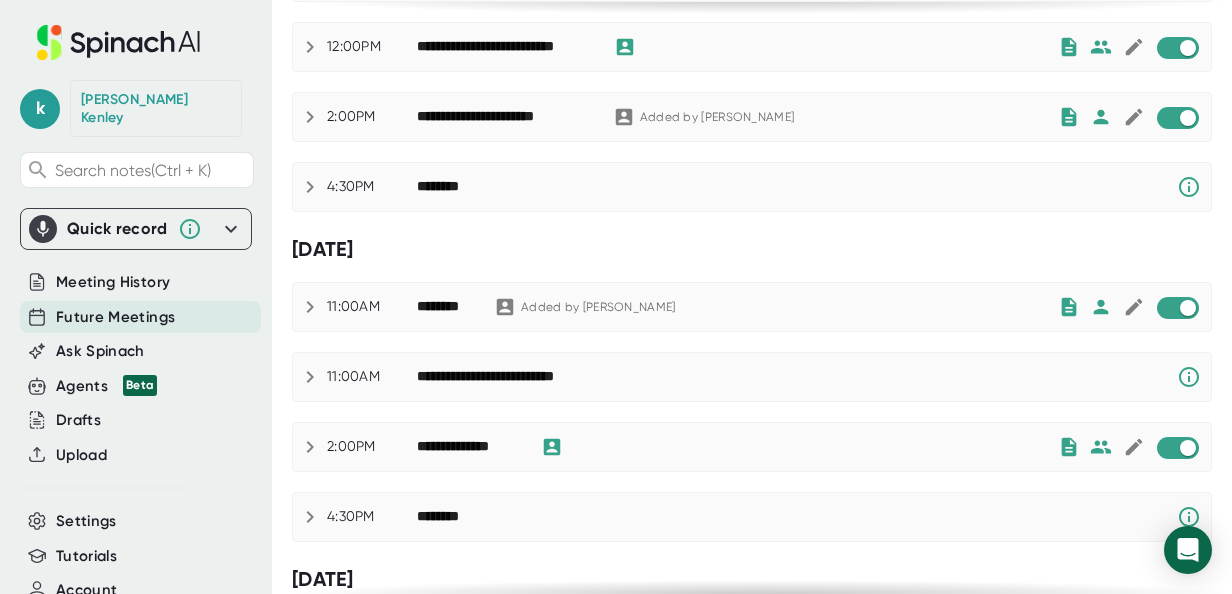 scroll, scrollTop: 600, scrollLeft: 0, axis: vertical 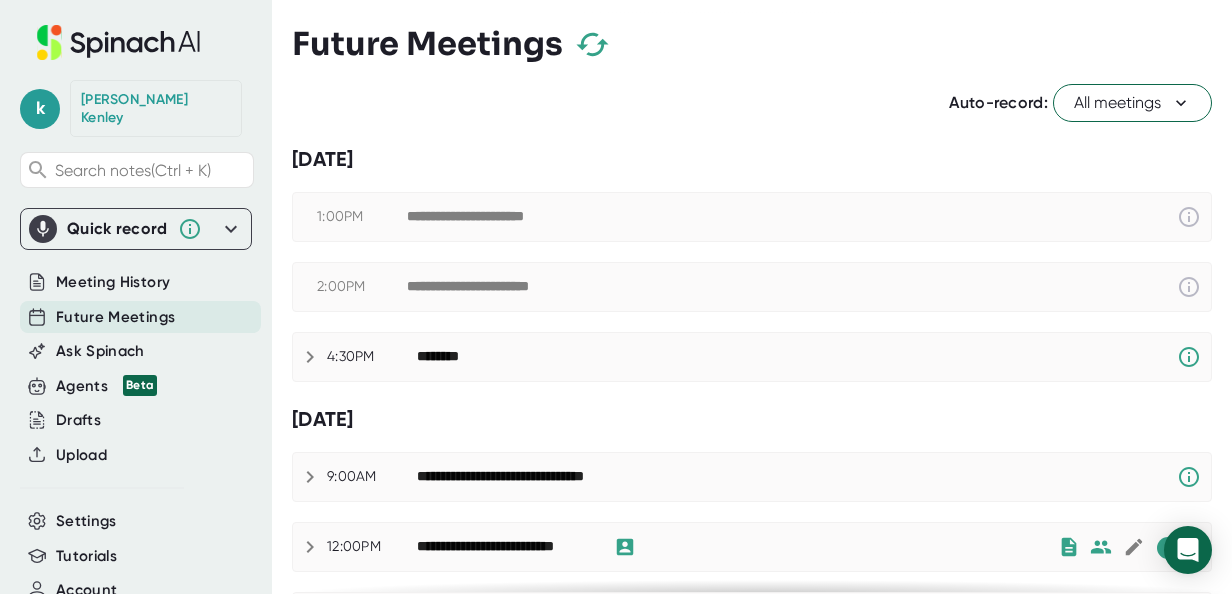 click on "[PERSON_NAME]" at bounding box center (156, 108) 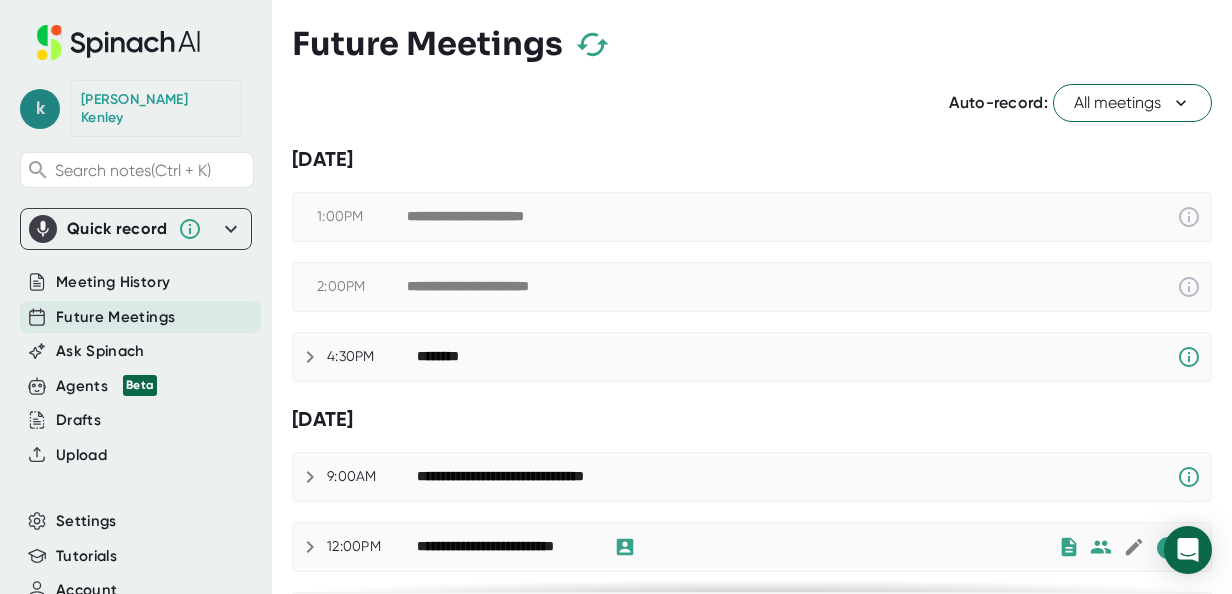click on "k" at bounding box center [40, 109] 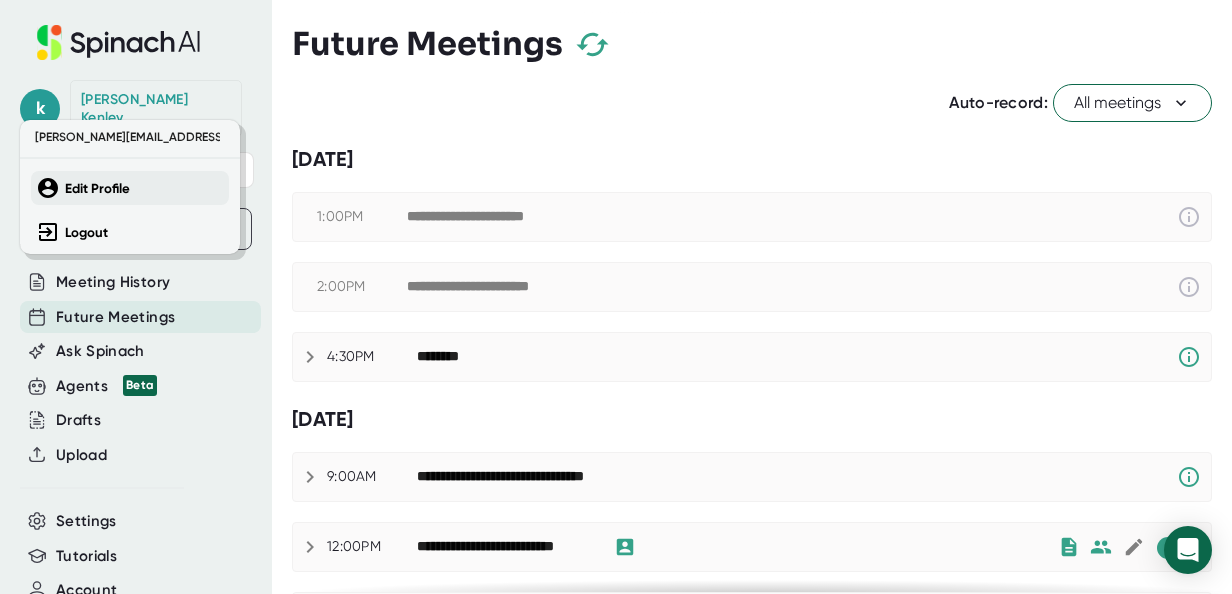 click on "Edit Profile" at bounding box center [97, 188] 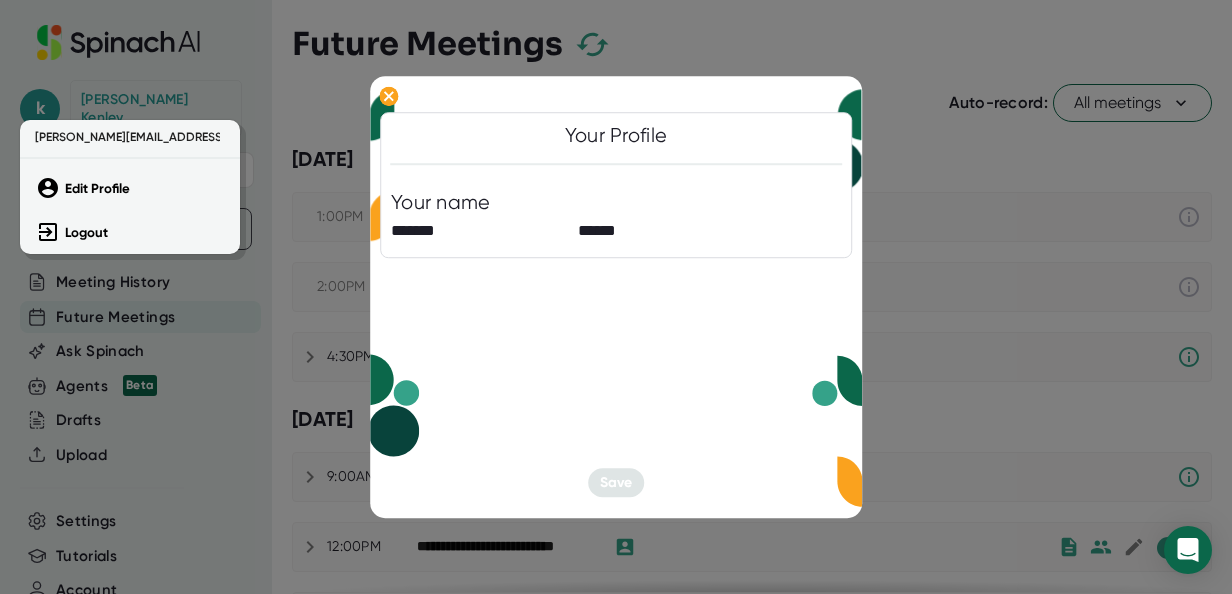 click at bounding box center [616, 297] 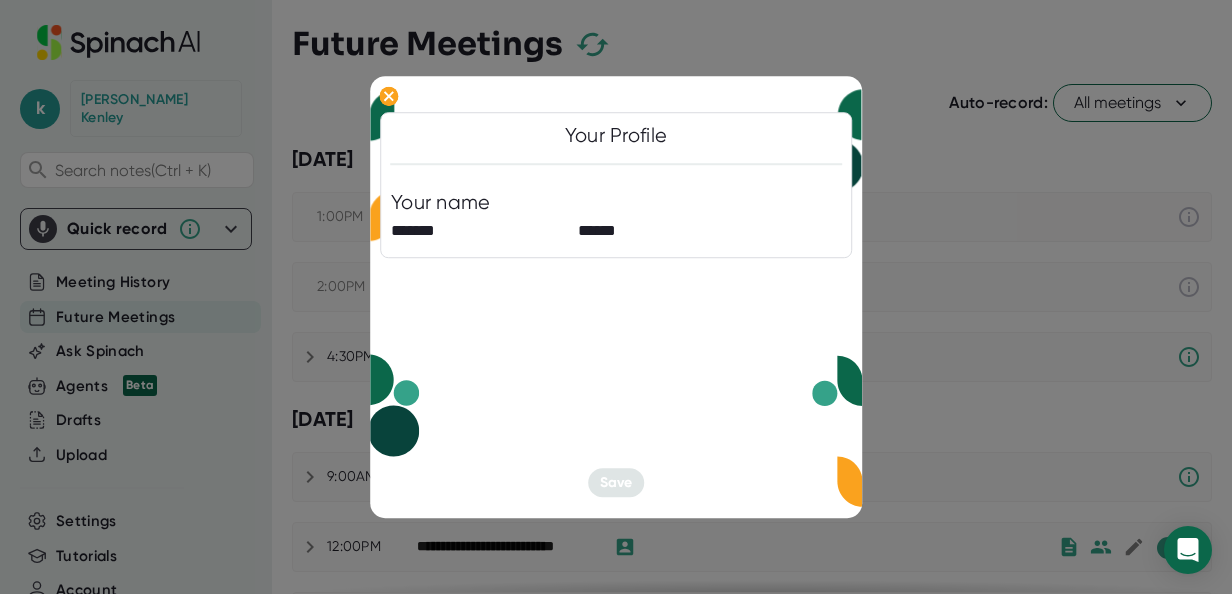 click at bounding box center (616, 297) 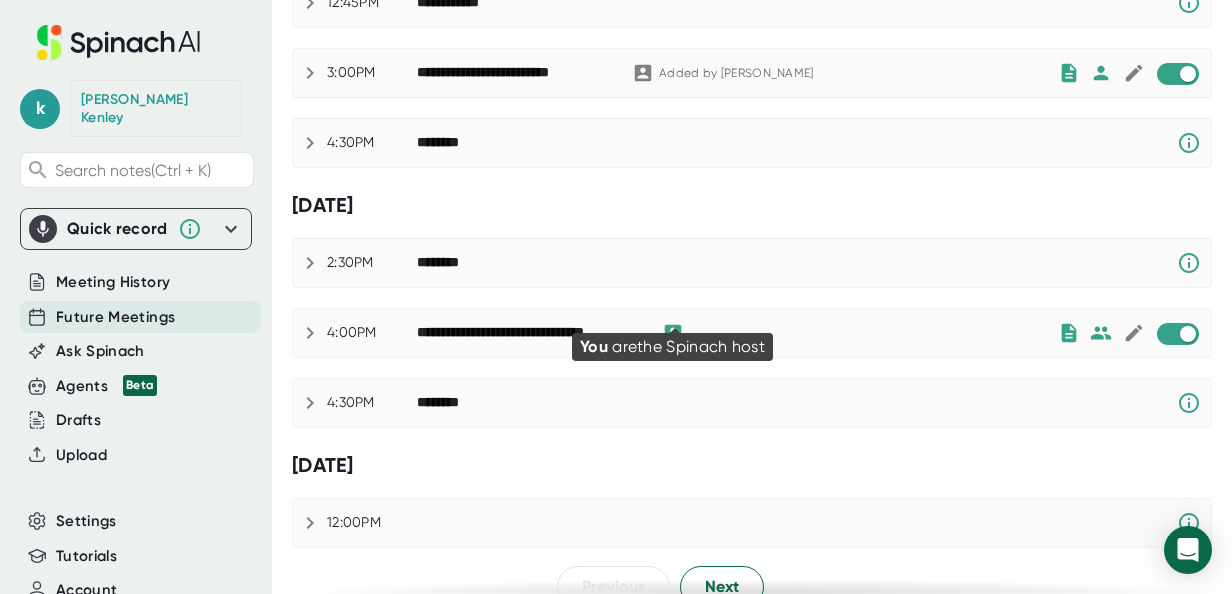 scroll, scrollTop: 1338, scrollLeft: 0, axis: vertical 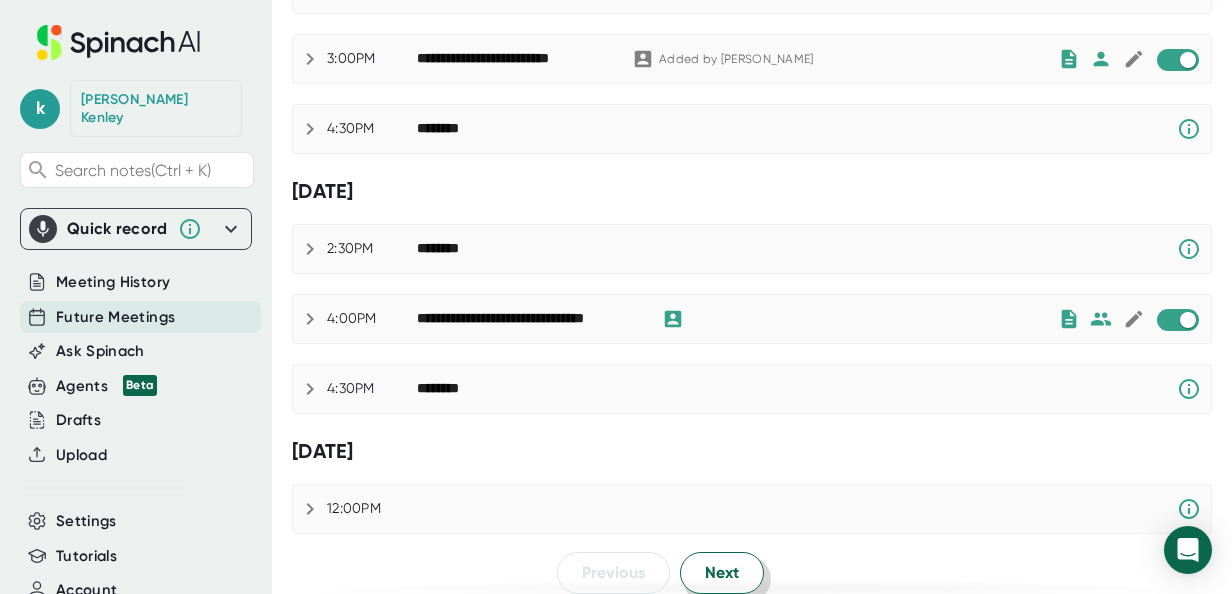 click on "Next" at bounding box center (722, 573) 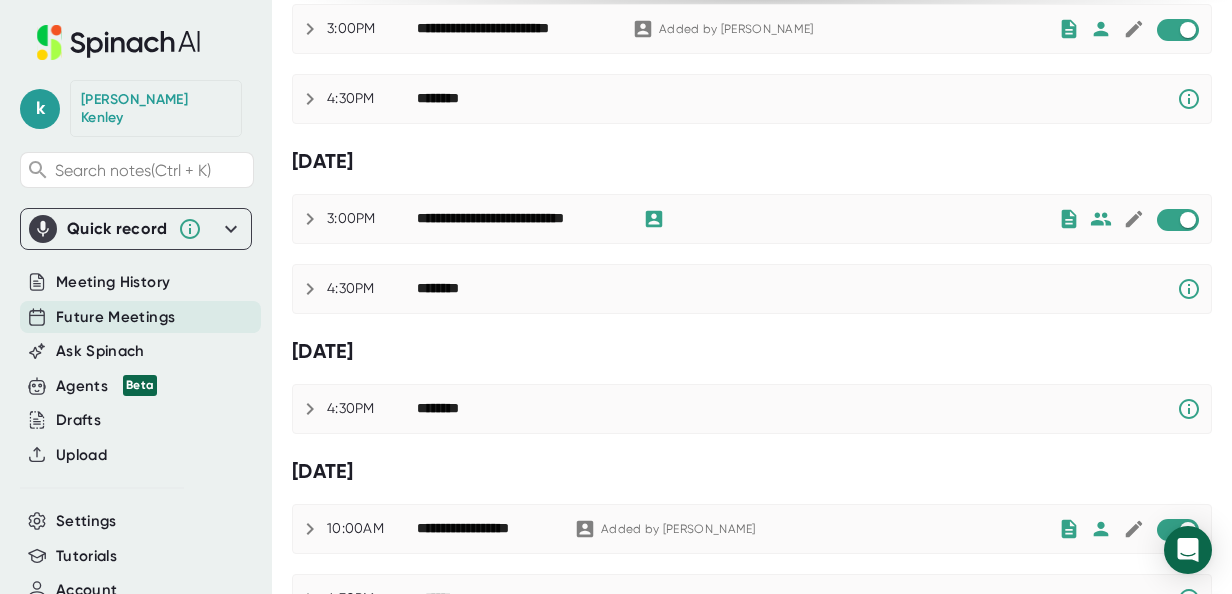 scroll, scrollTop: 1588, scrollLeft: 0, axis: vertical 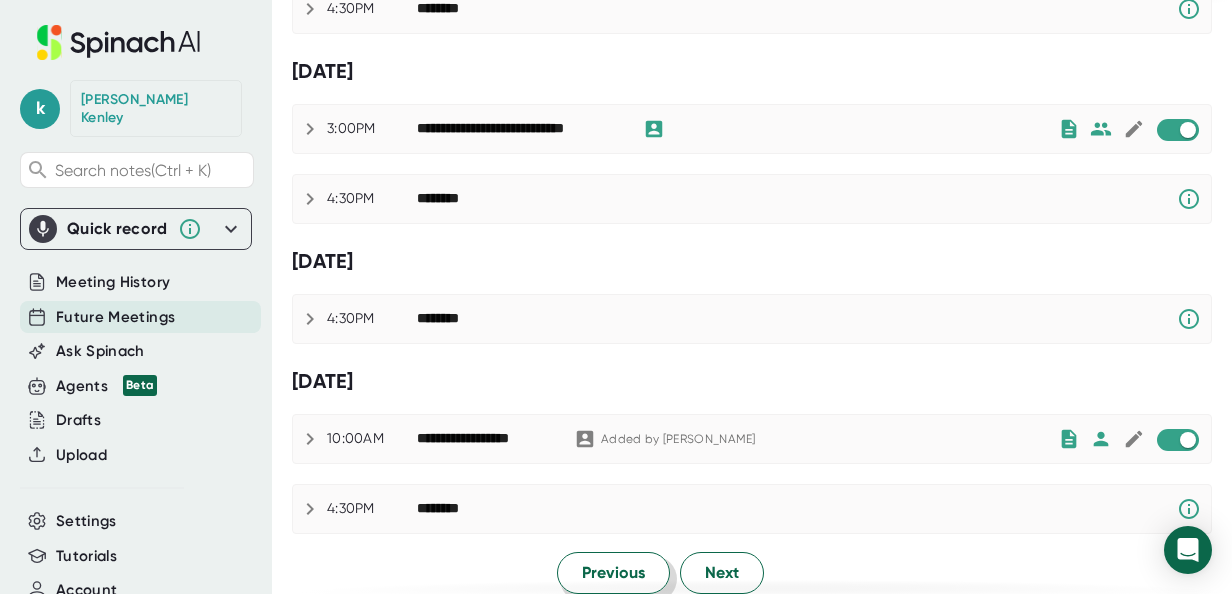 click on "Previous" at bounding box center (613, 573) 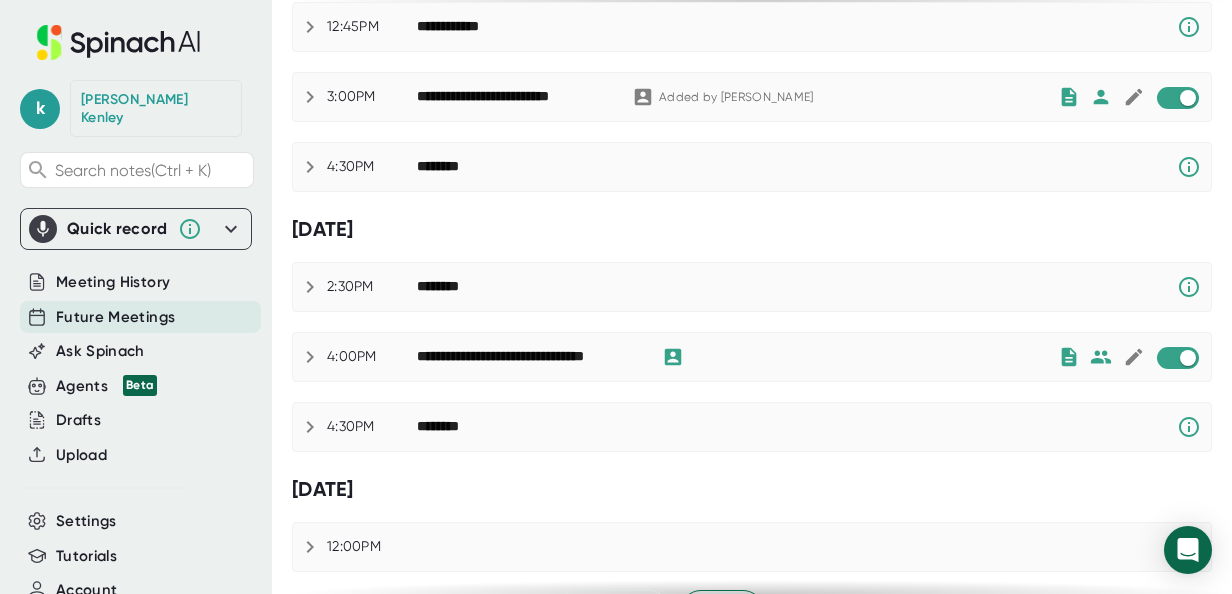scroll, scrollTop: 1338, scrollLeft: 0, axis: vertical 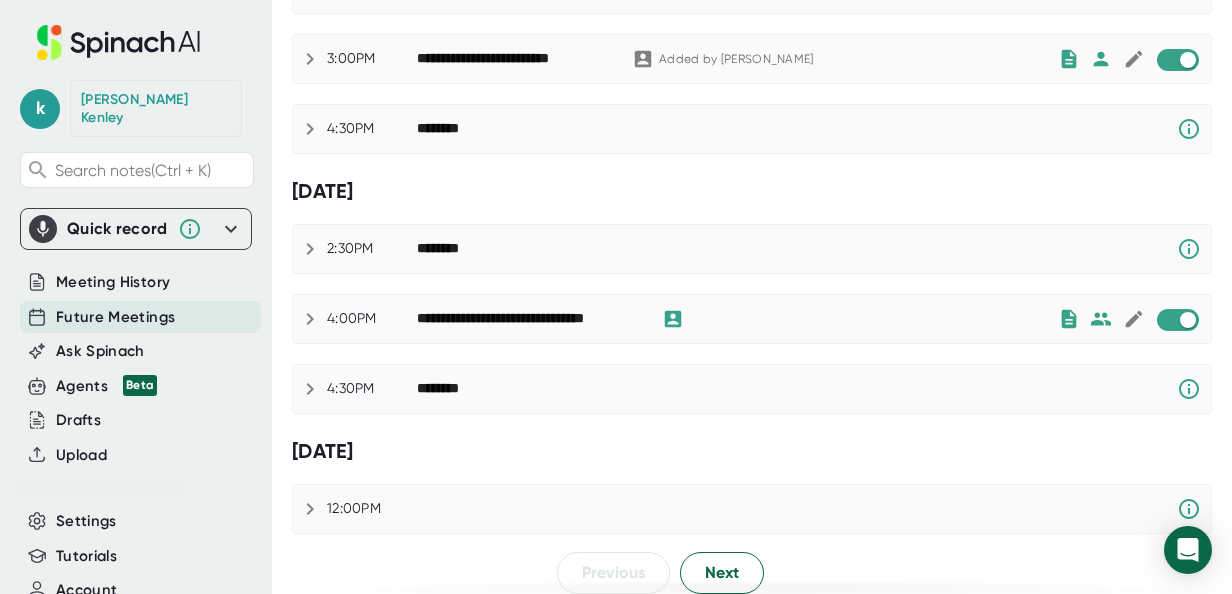 click on "12:00PM" at bounding box center (372, 509) 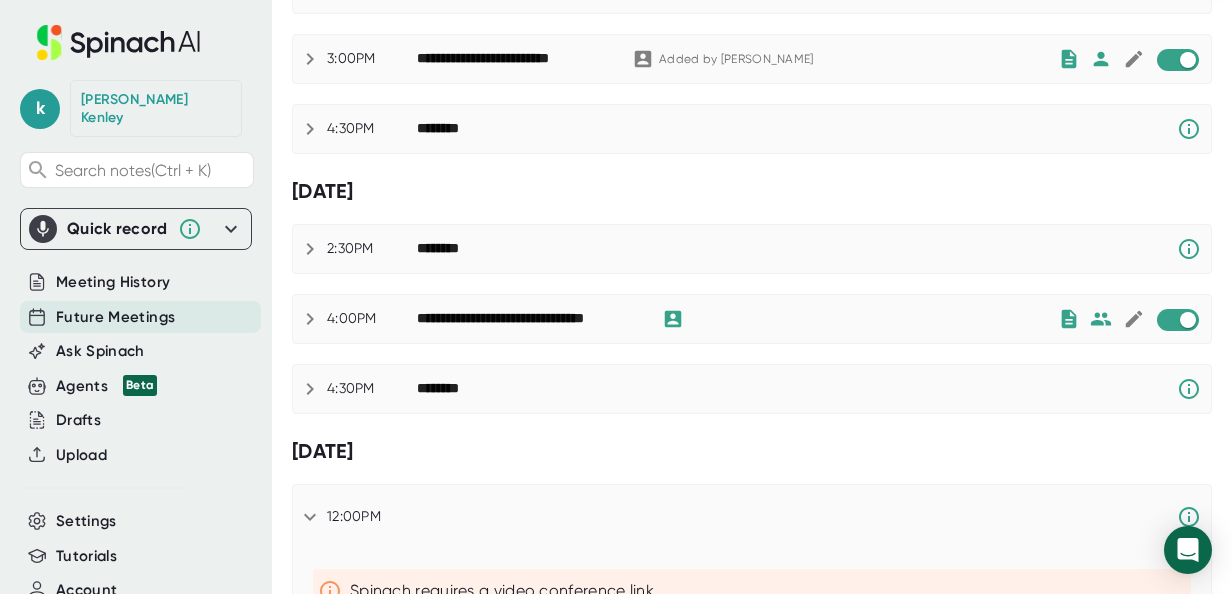 scroll, scrollTop: 1438, scrollLeft: 0, axis: vertical 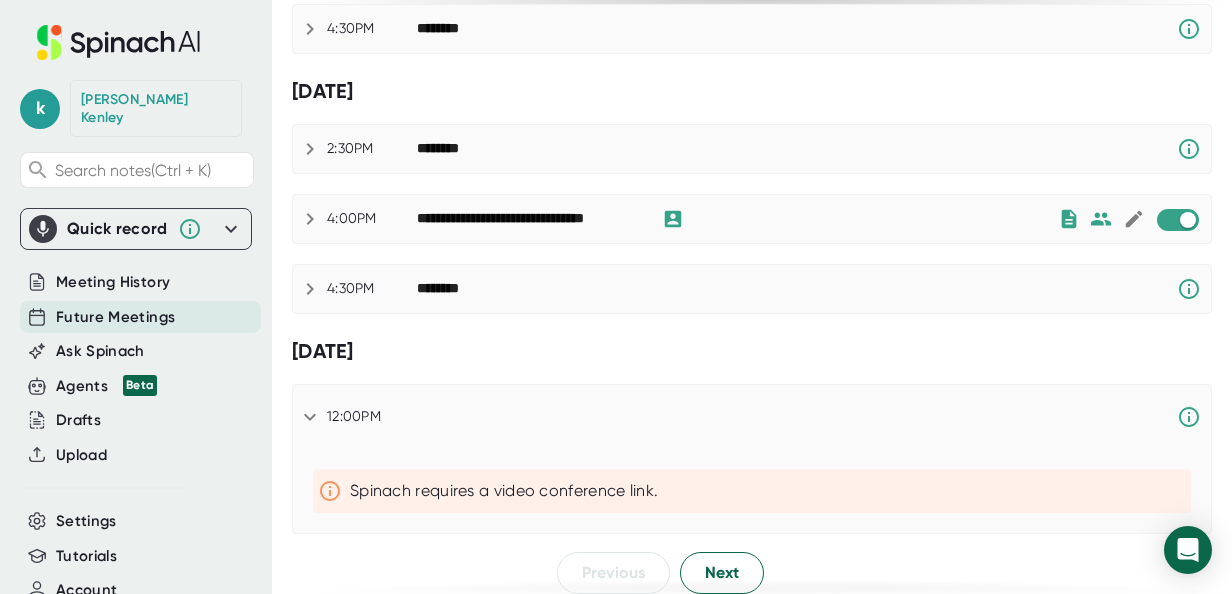 click 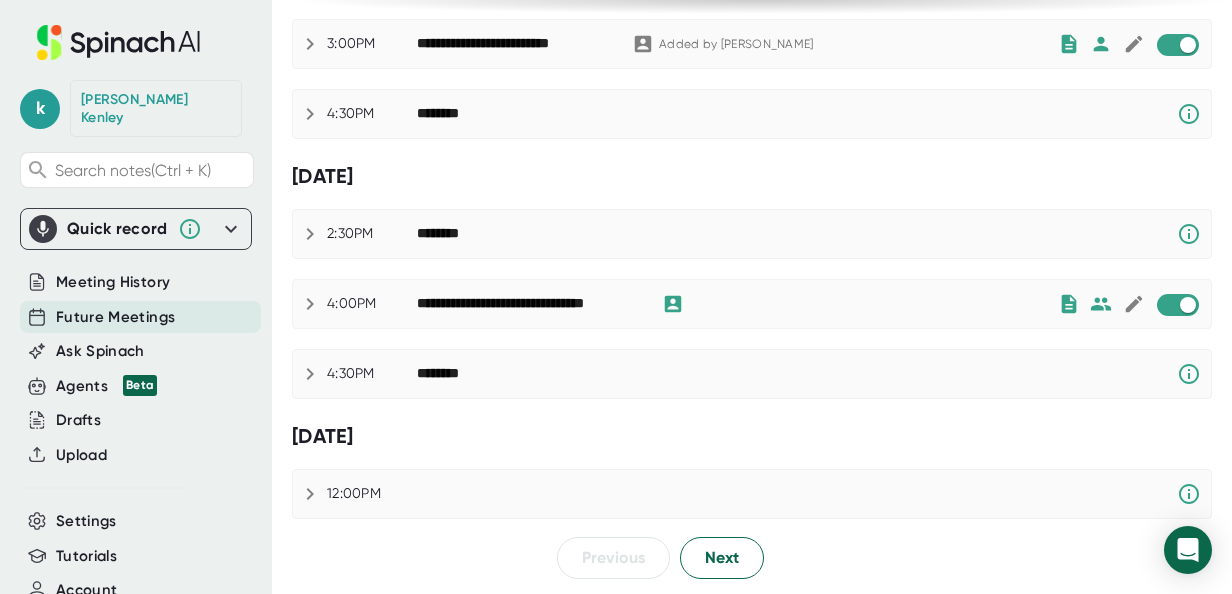 scroll, scrollTop: 1338, scrollLeft: 0, axis: vertical 